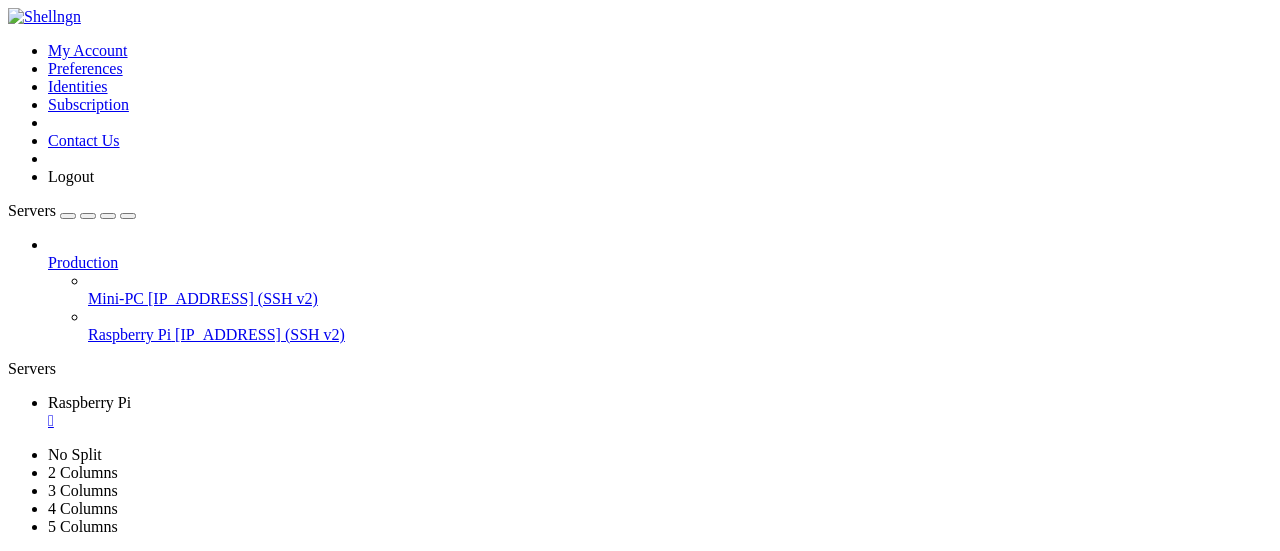 scroll, scrollTop: 0, scrollLeft: 0, axis: both 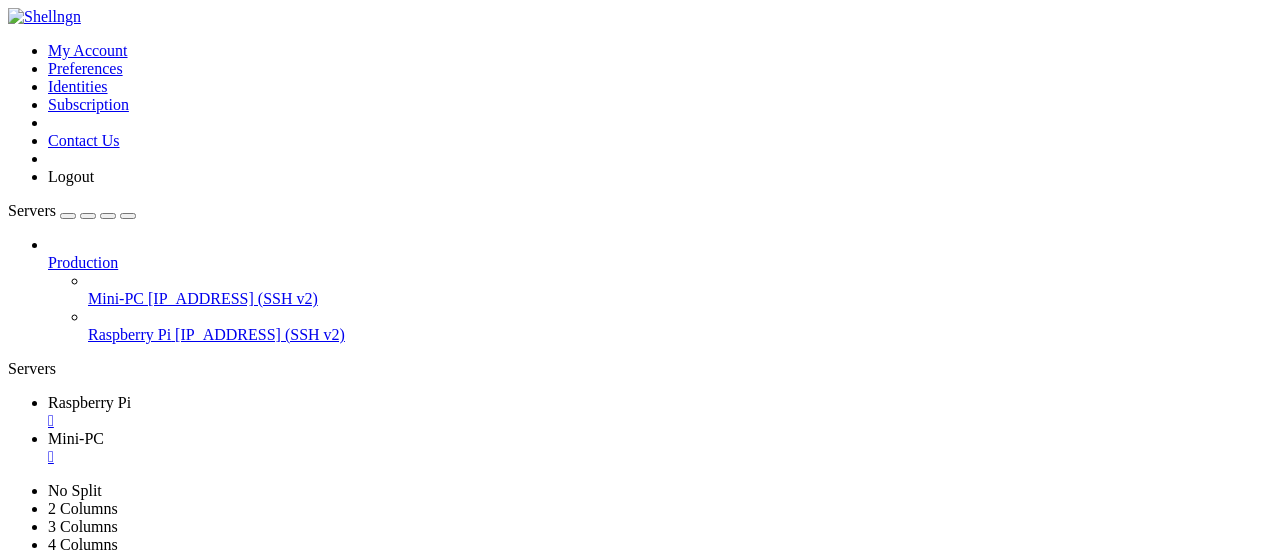 click 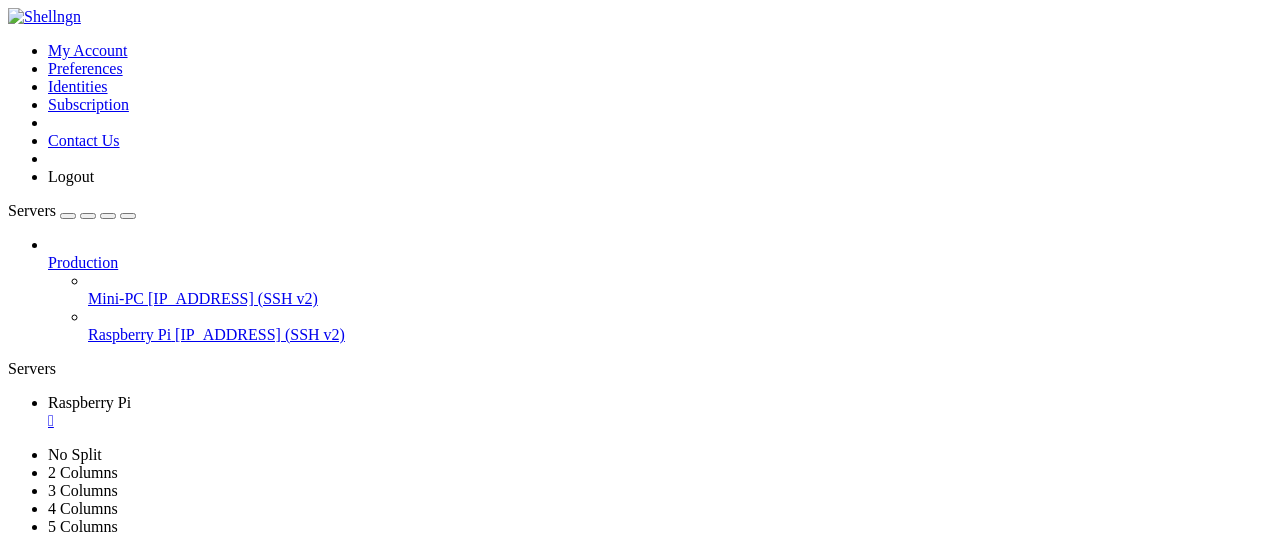 scroll, scrollTop: 14246, scrollLeft: 0, axis: vertical 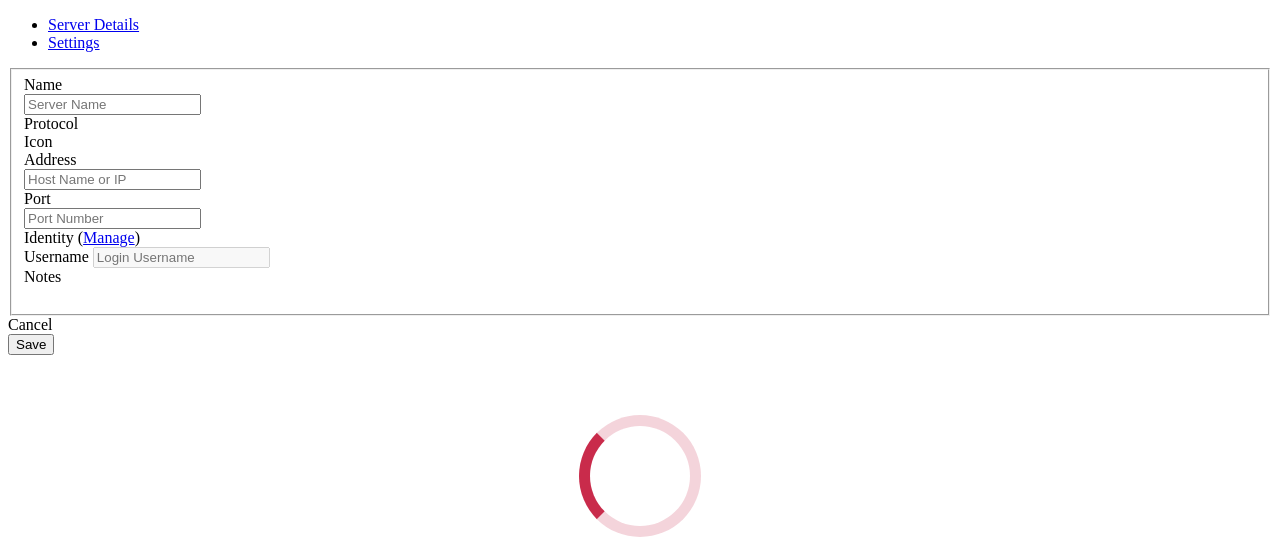 type on "Mini-PC" 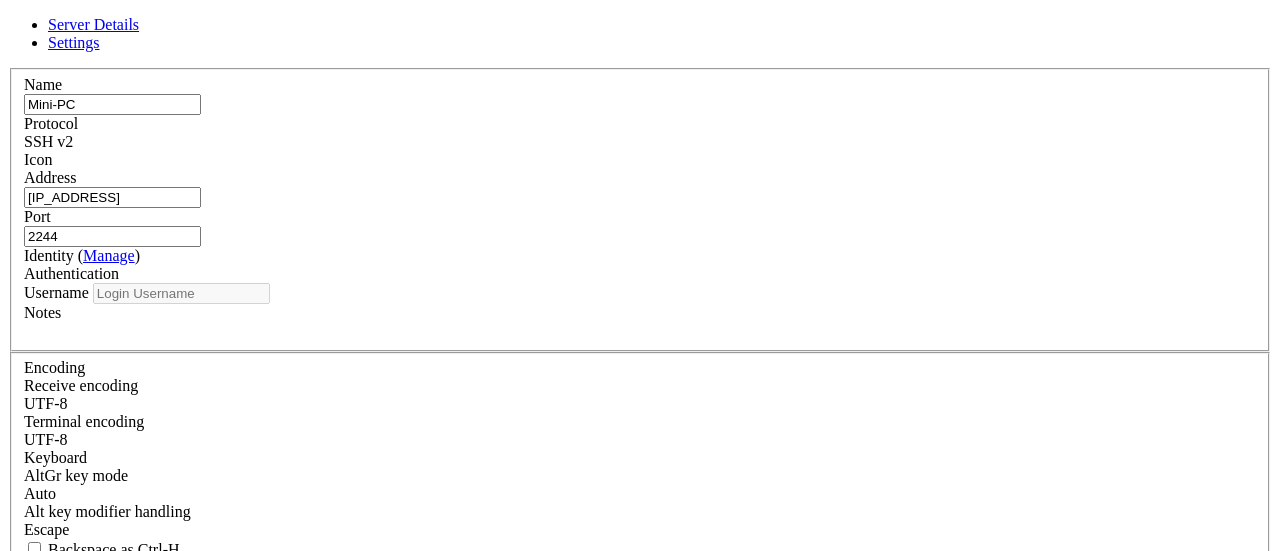 type on "[NAME]" 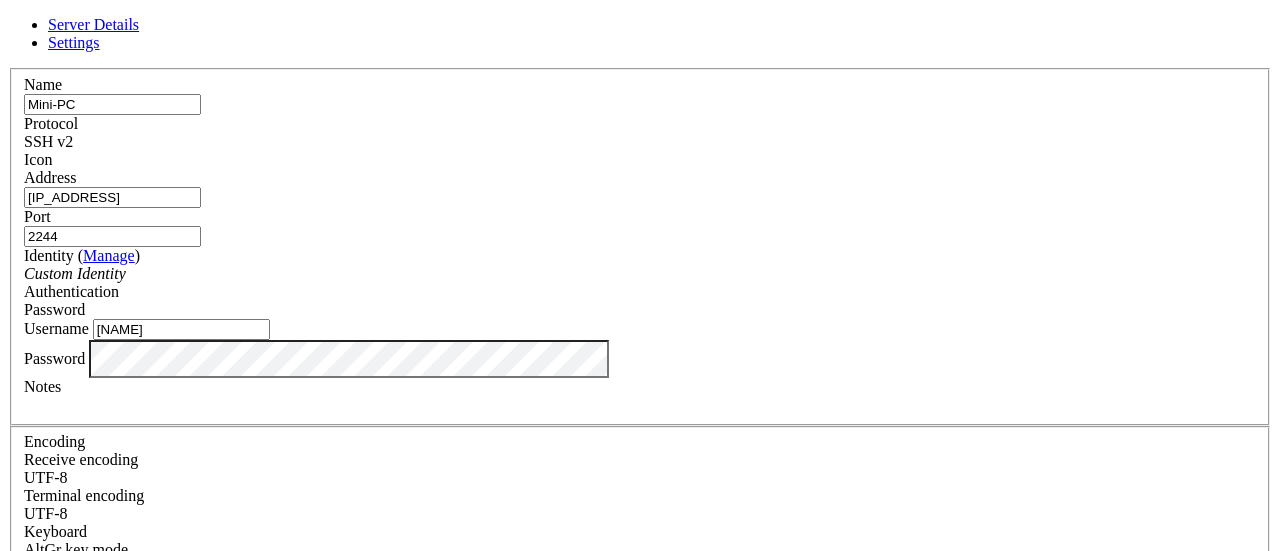 click on "Server Details
Settings
Name
Mini-PC
Protocol
SSH v2
Icon" at bounding box center (640, 429) 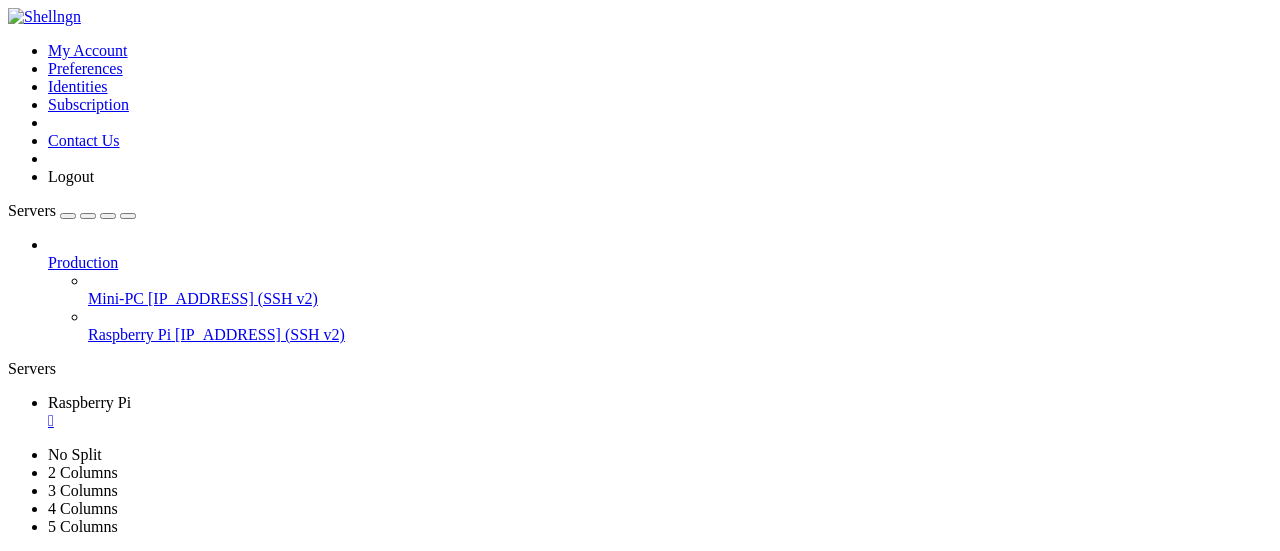 click on "Mini-PC" at bounding box center (116, 298) 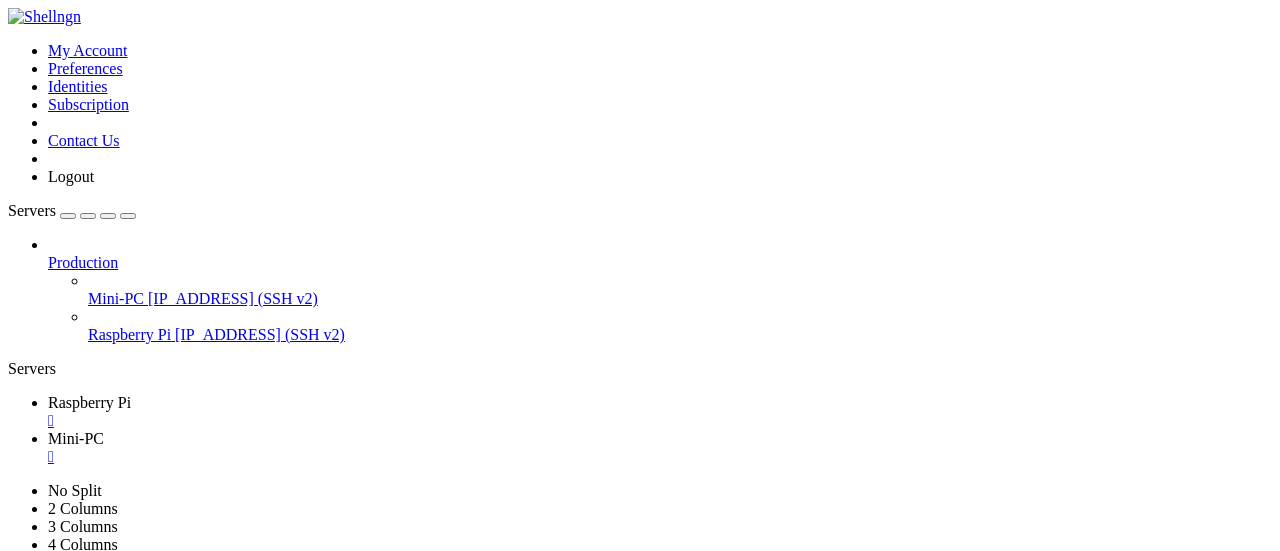 scroll, scrollTop: 0, scrollLeft: 0, axis: both 